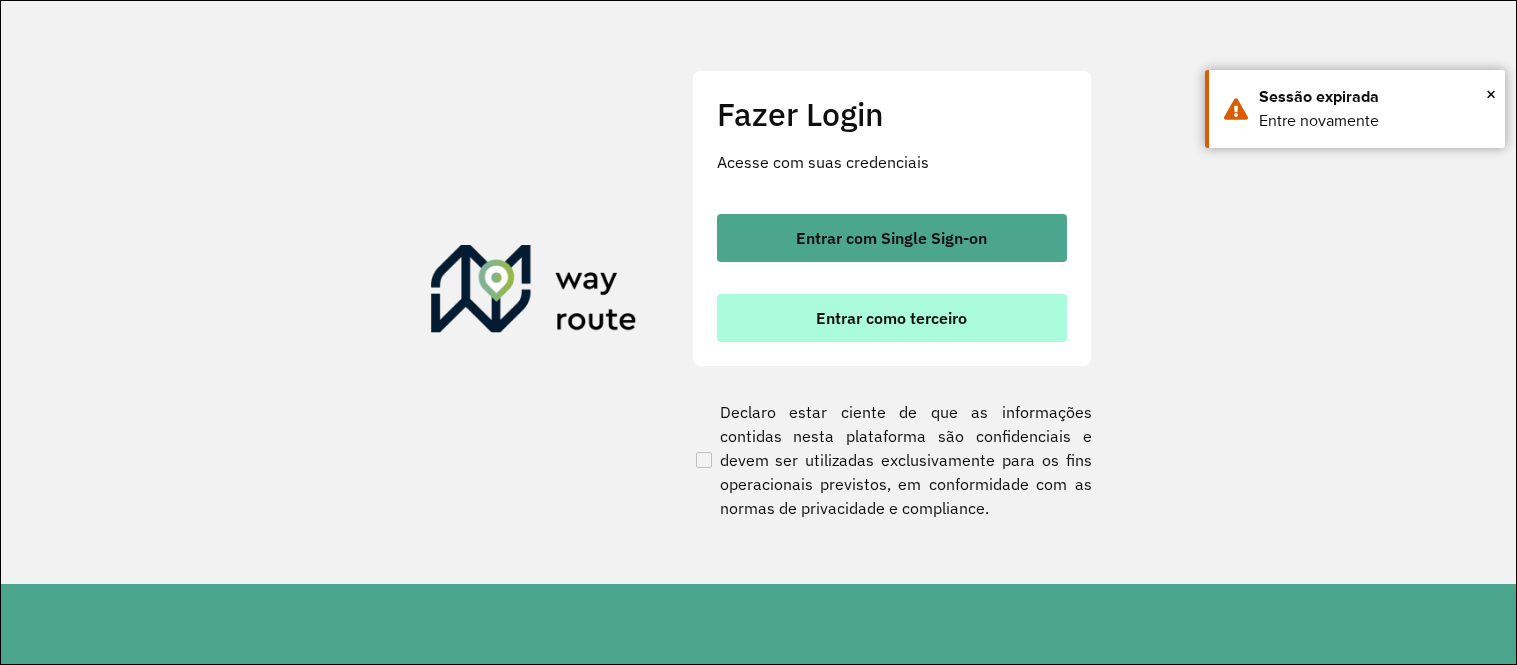 scroll, scrollTop: 0, scrollLeft: 0, axis: both 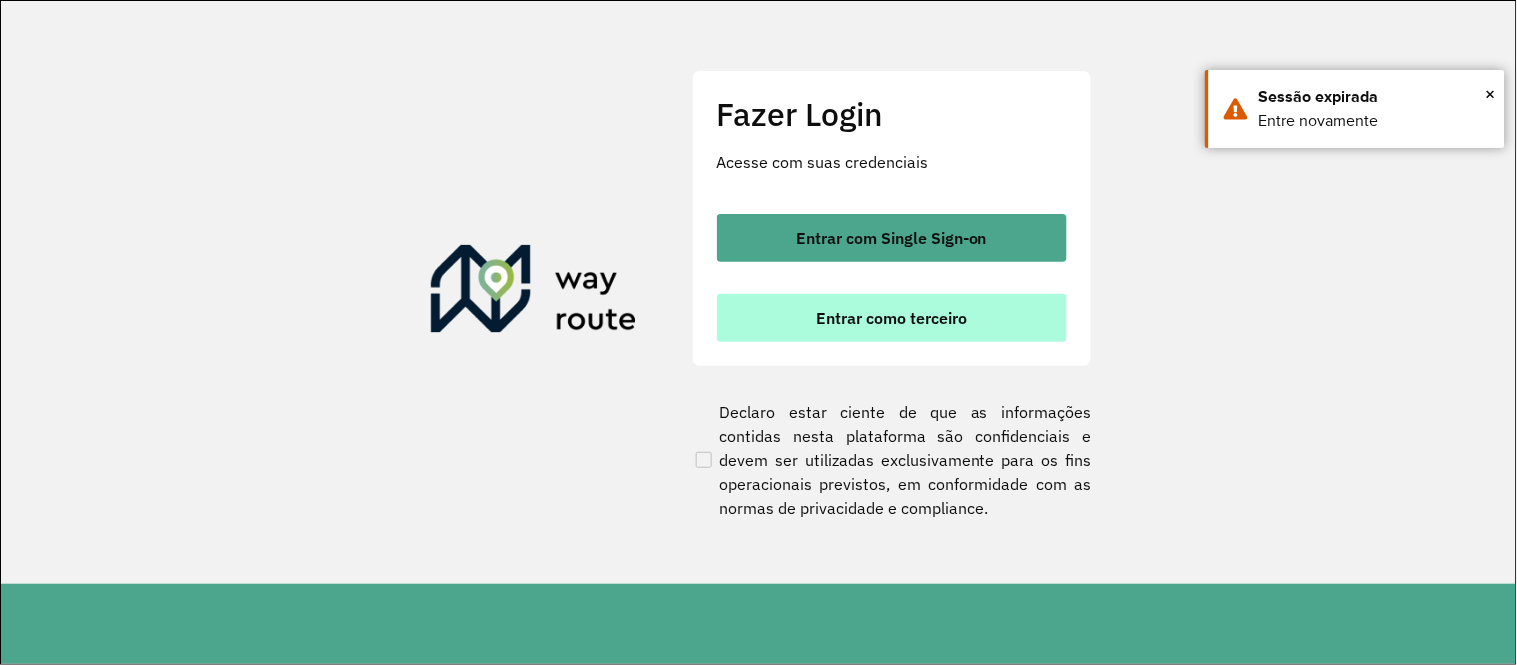 click on "Entrar como terceiro" at bounding box center (891, 318) 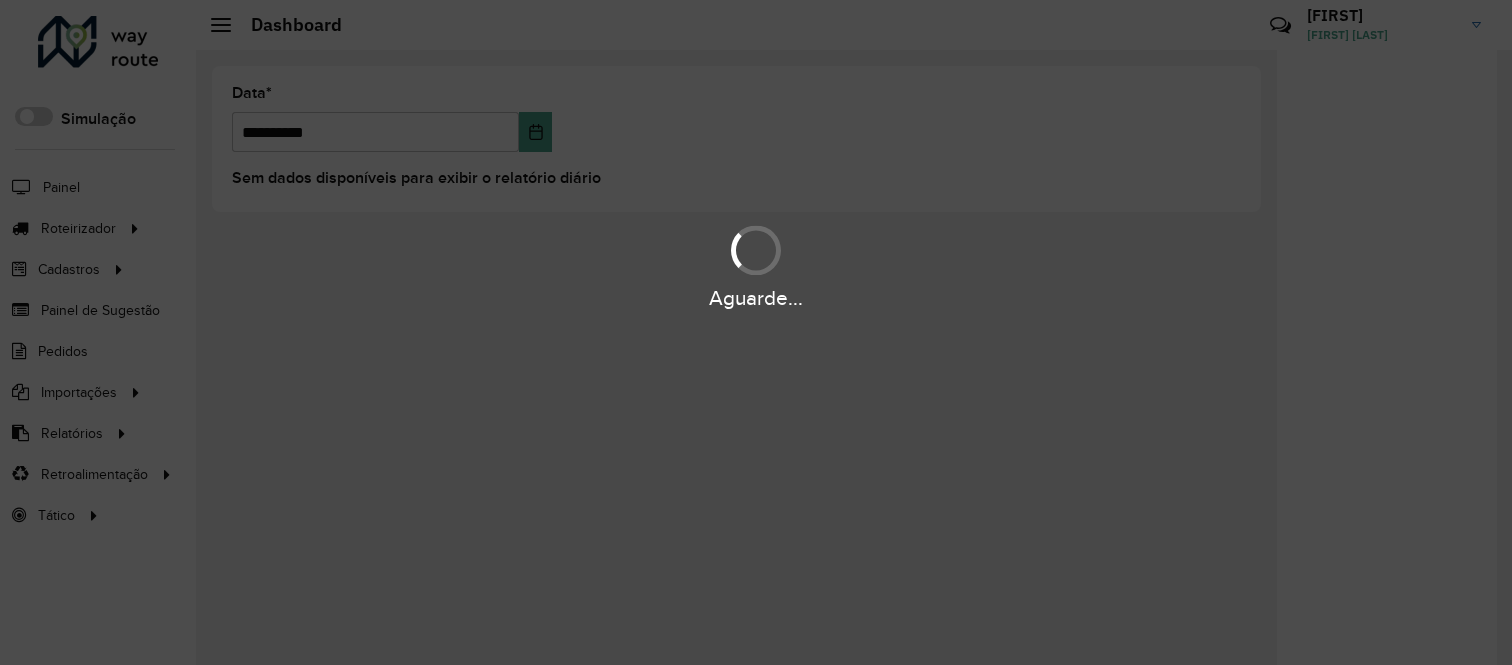 scroll, scrollTop: 0, scrollLeft: 0, axis: both 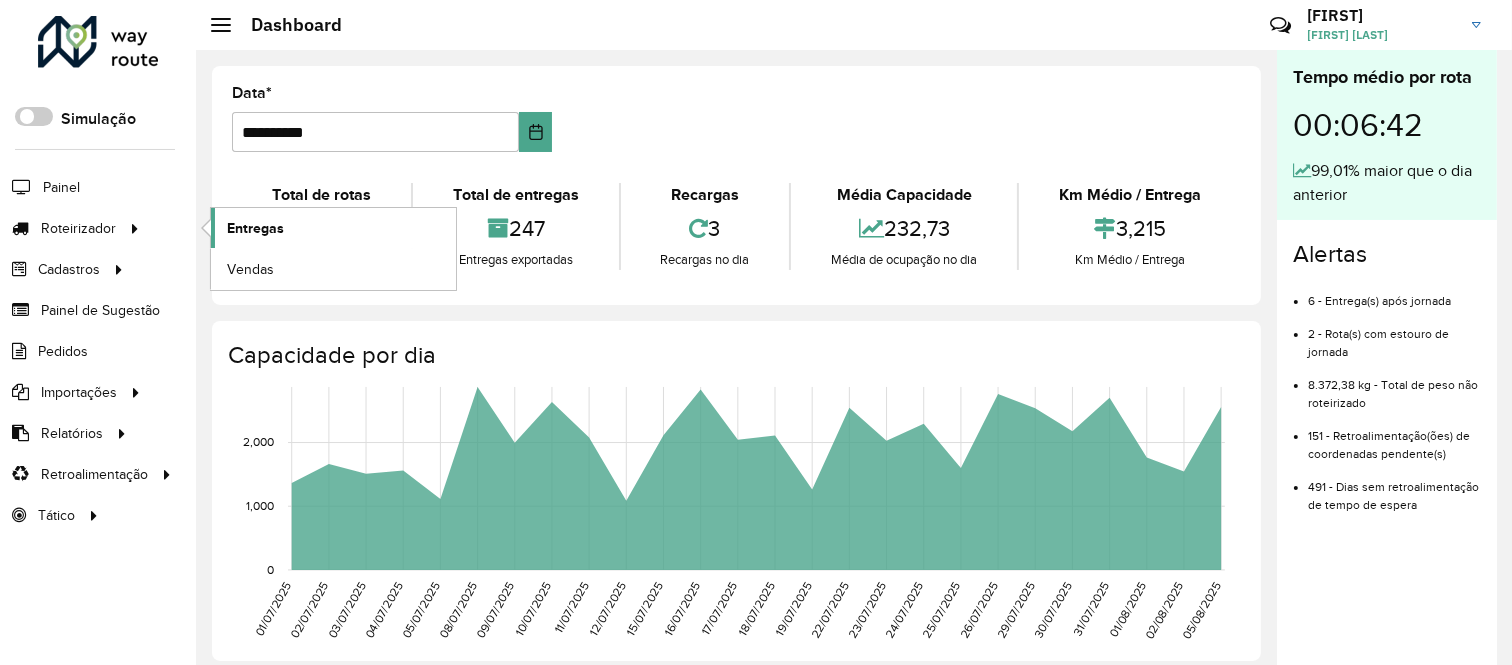 click on "Entregas" 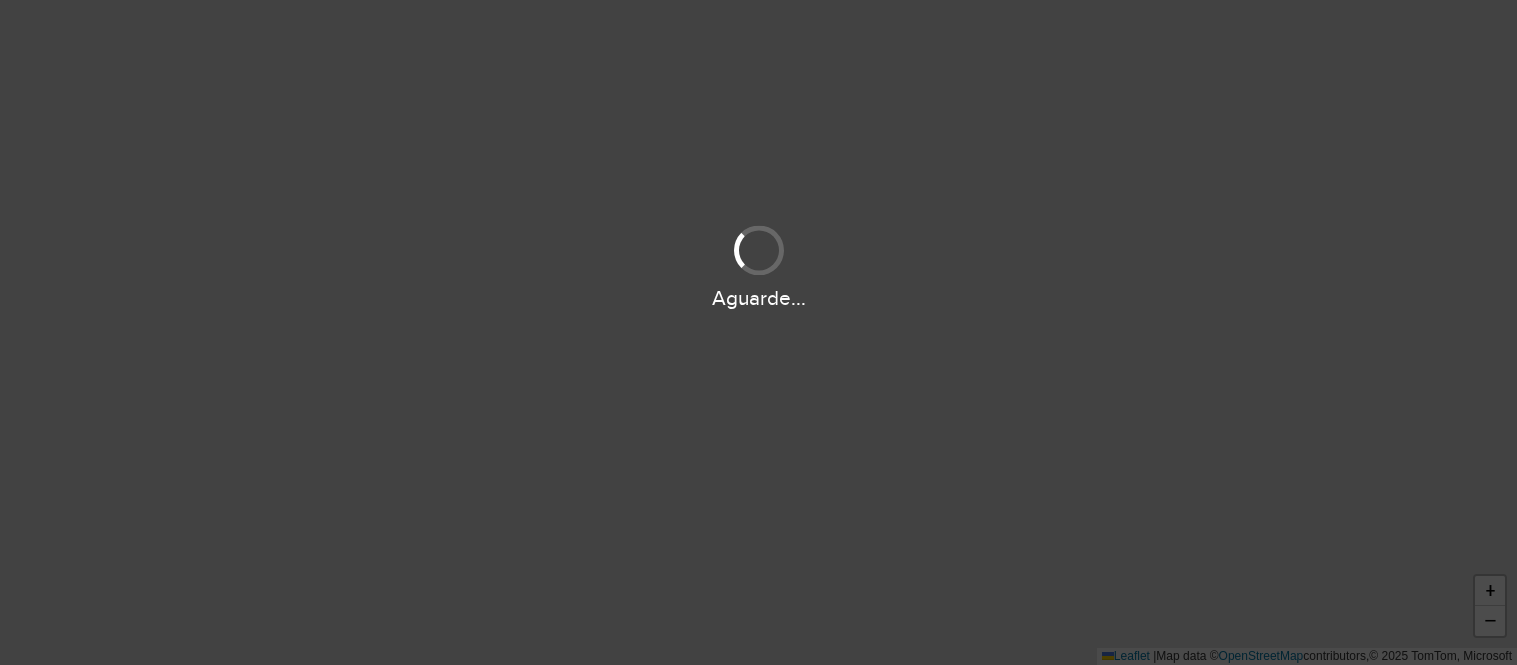scroll, scrollTop: 0, scrollLeft: 0, axis: both 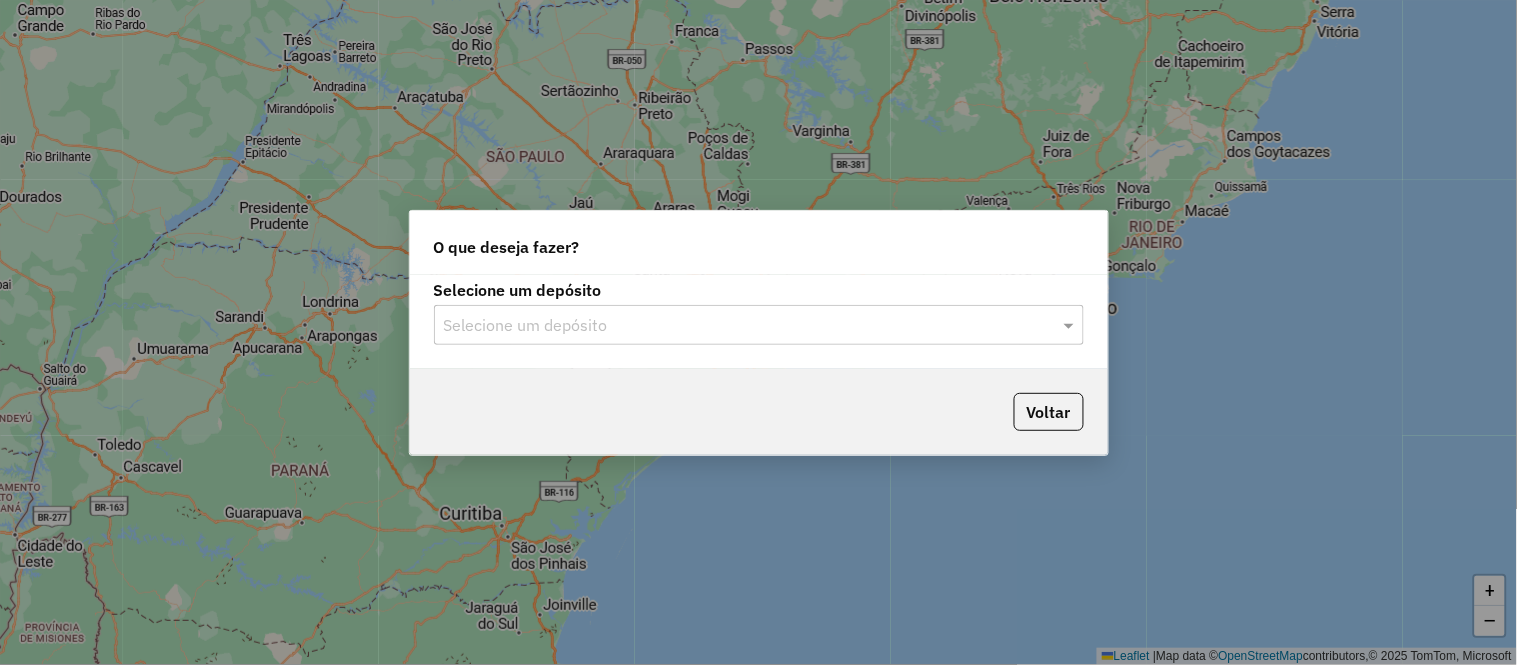 click 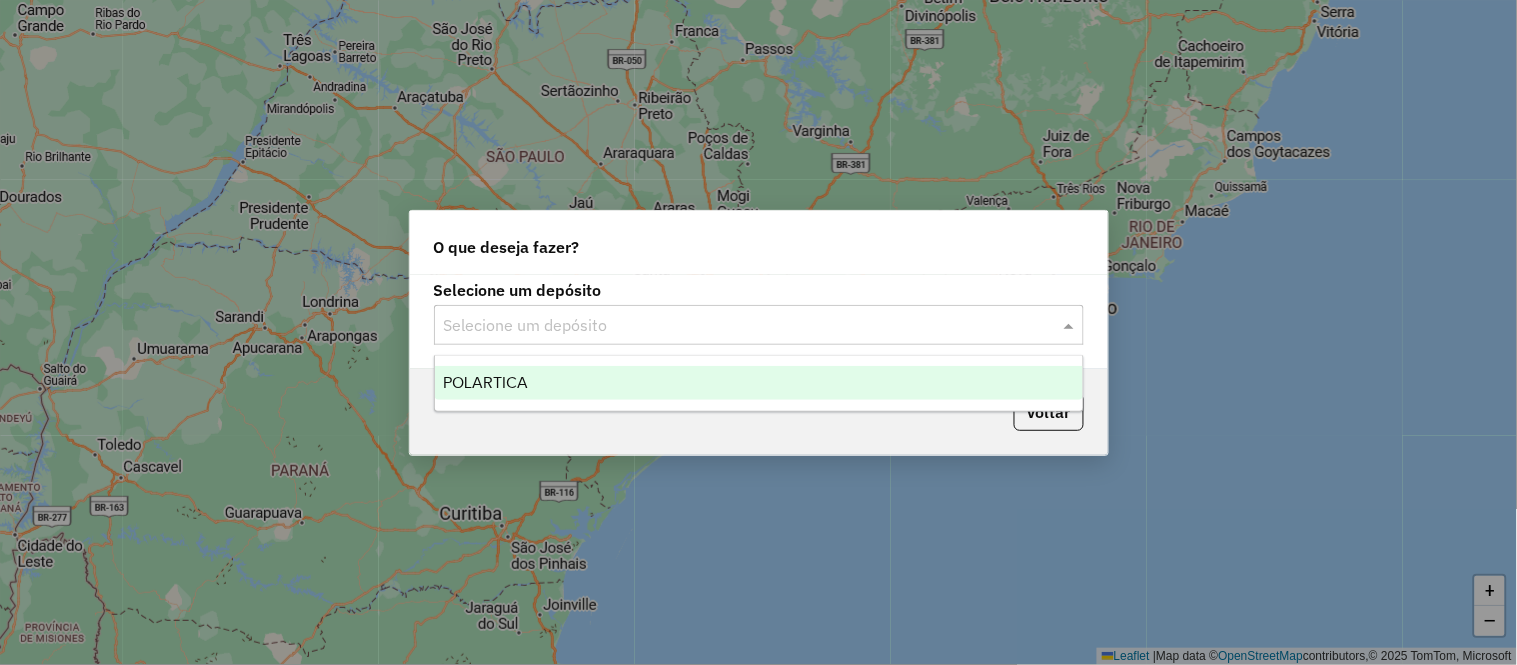 click on "POLARTICA" at bounding box center [759, 383] 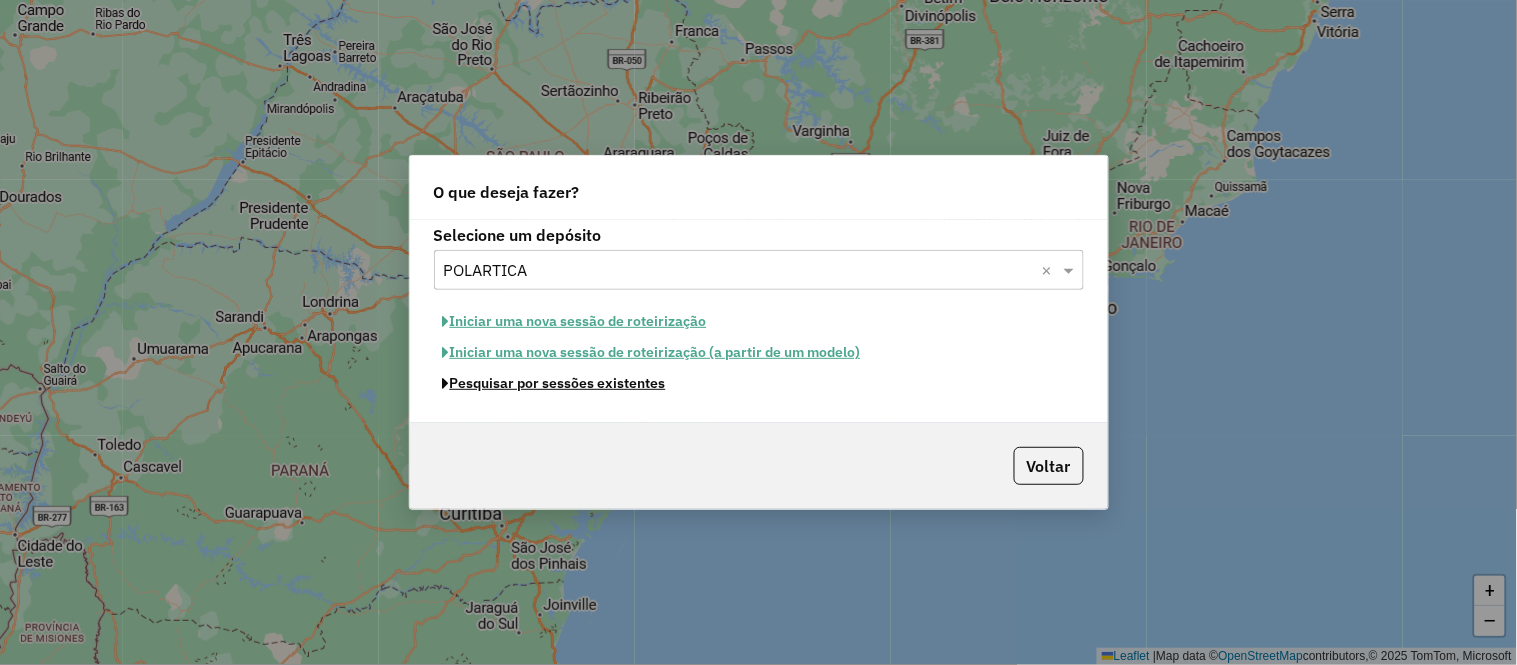 click on "Pesquisar por sessões existentes" 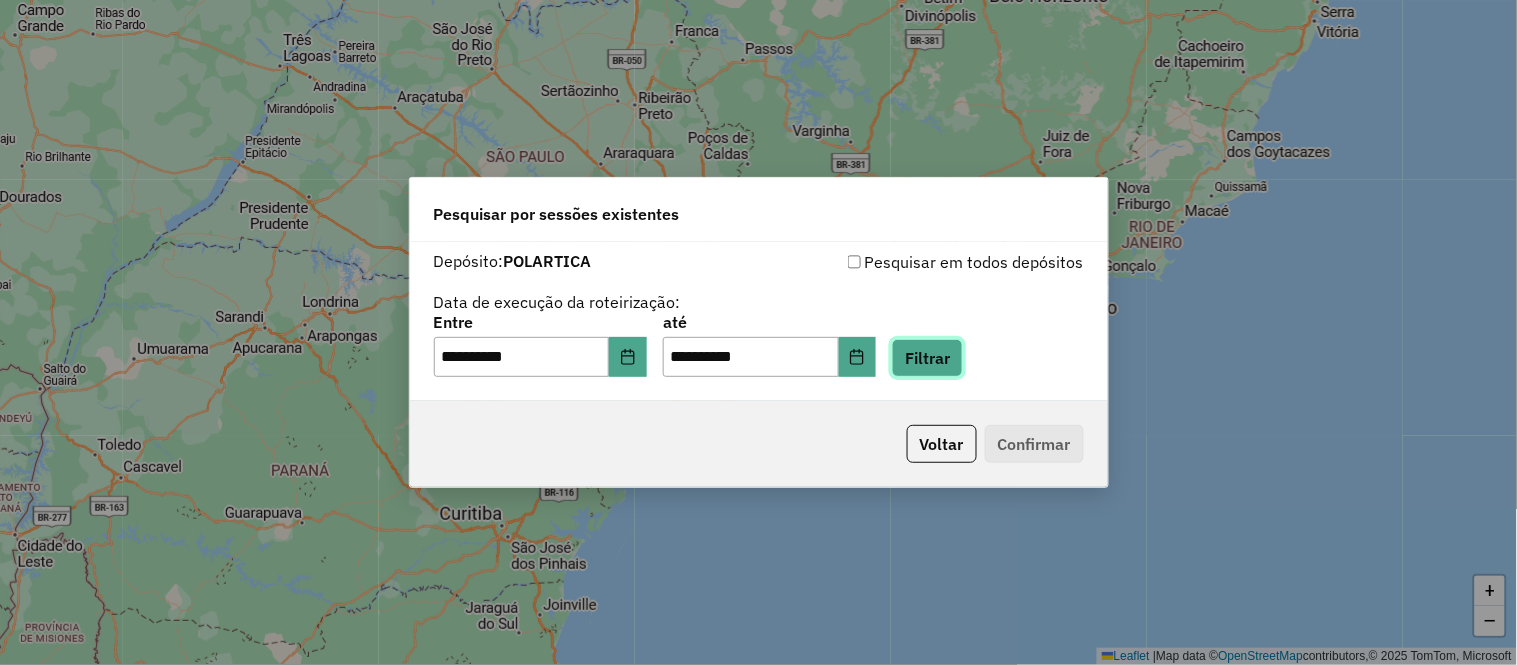 click on "Filtrar" 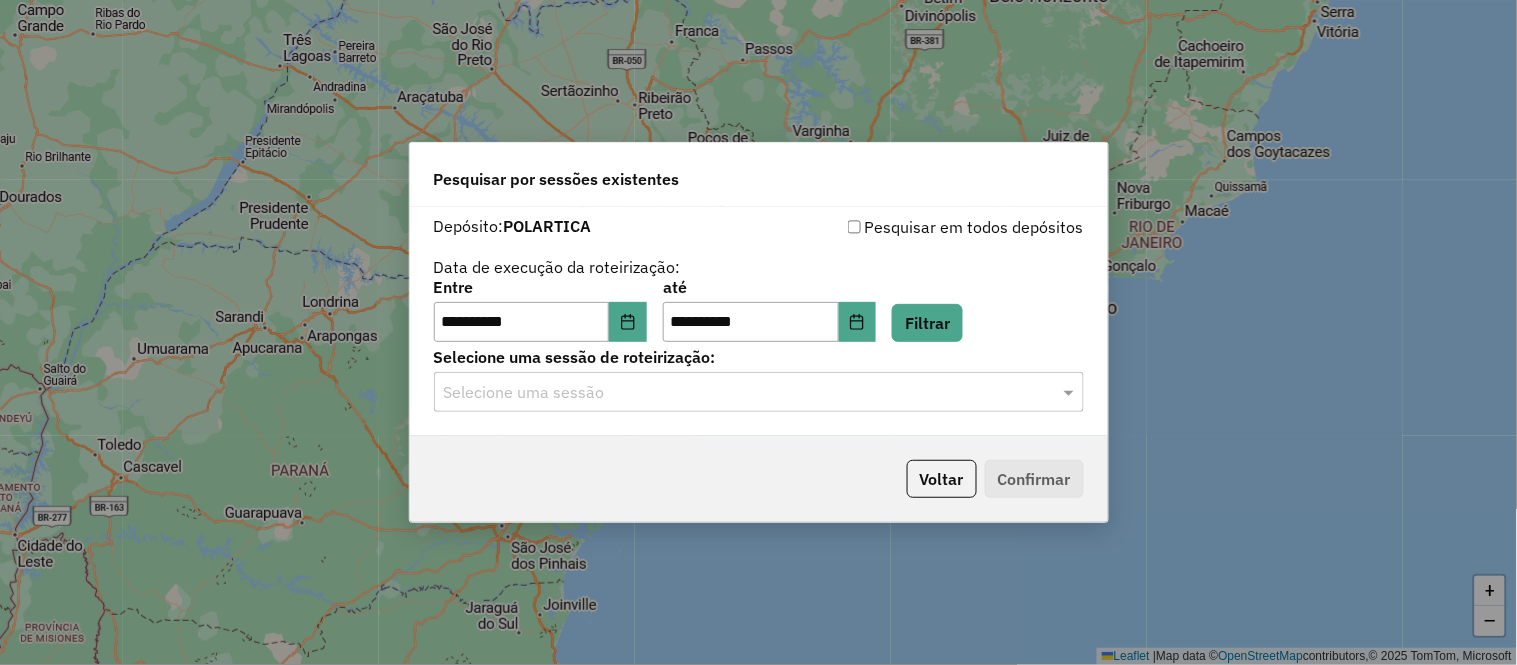 click 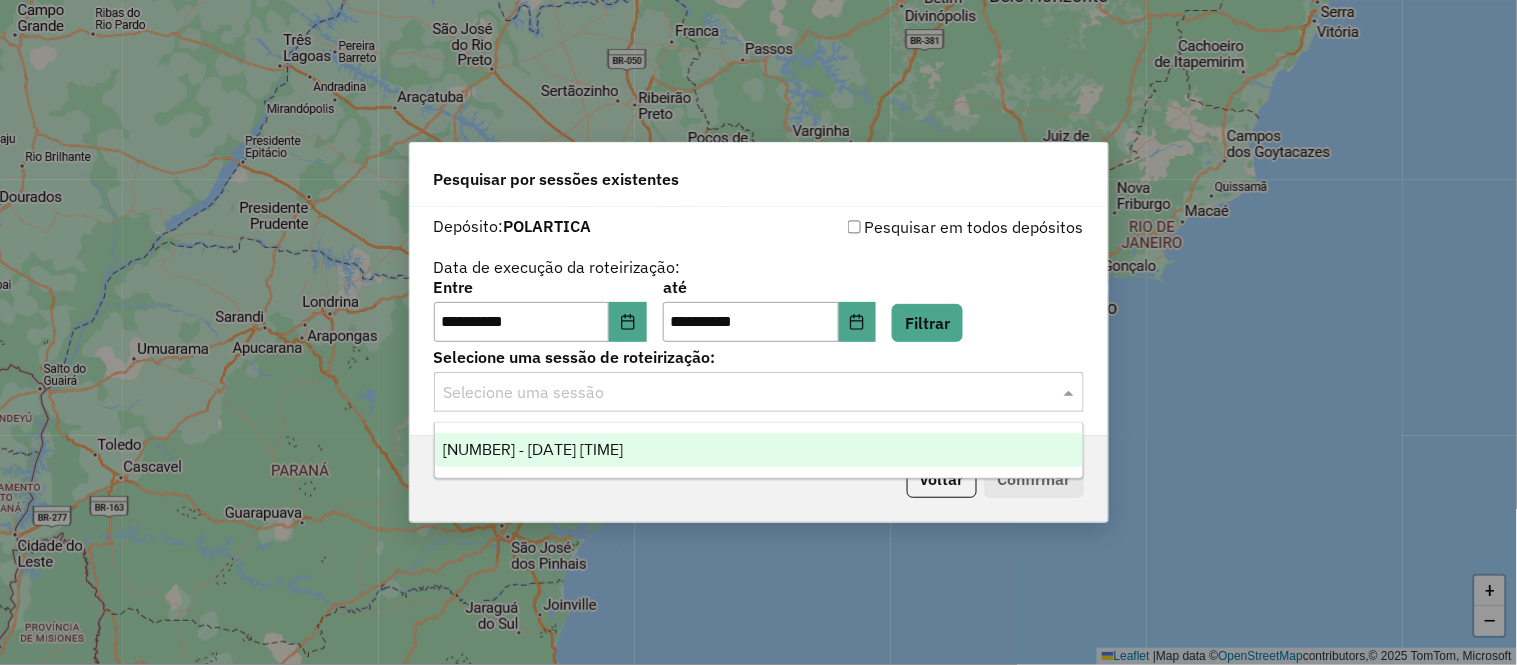 click on "974552 - 05/08/2025 17:20" at bounding box center [533, 449] 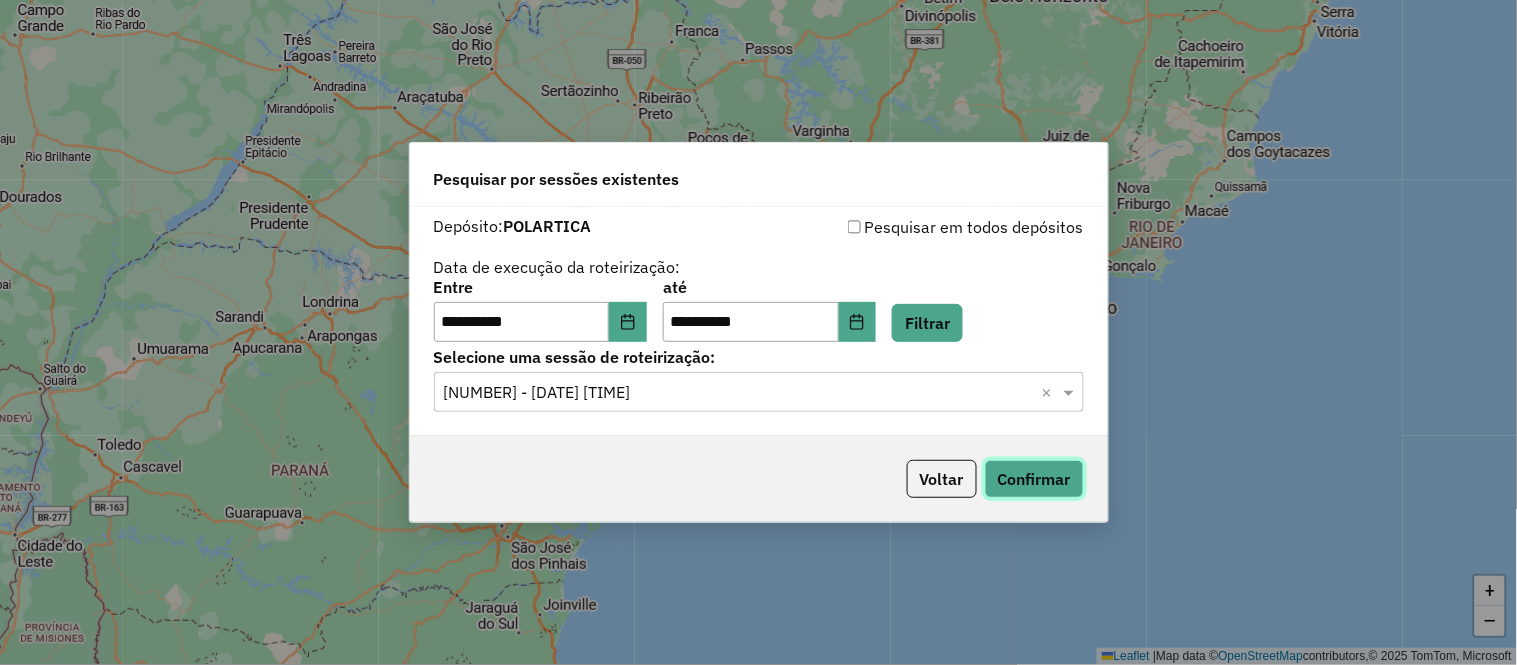 click on "Confirmar" 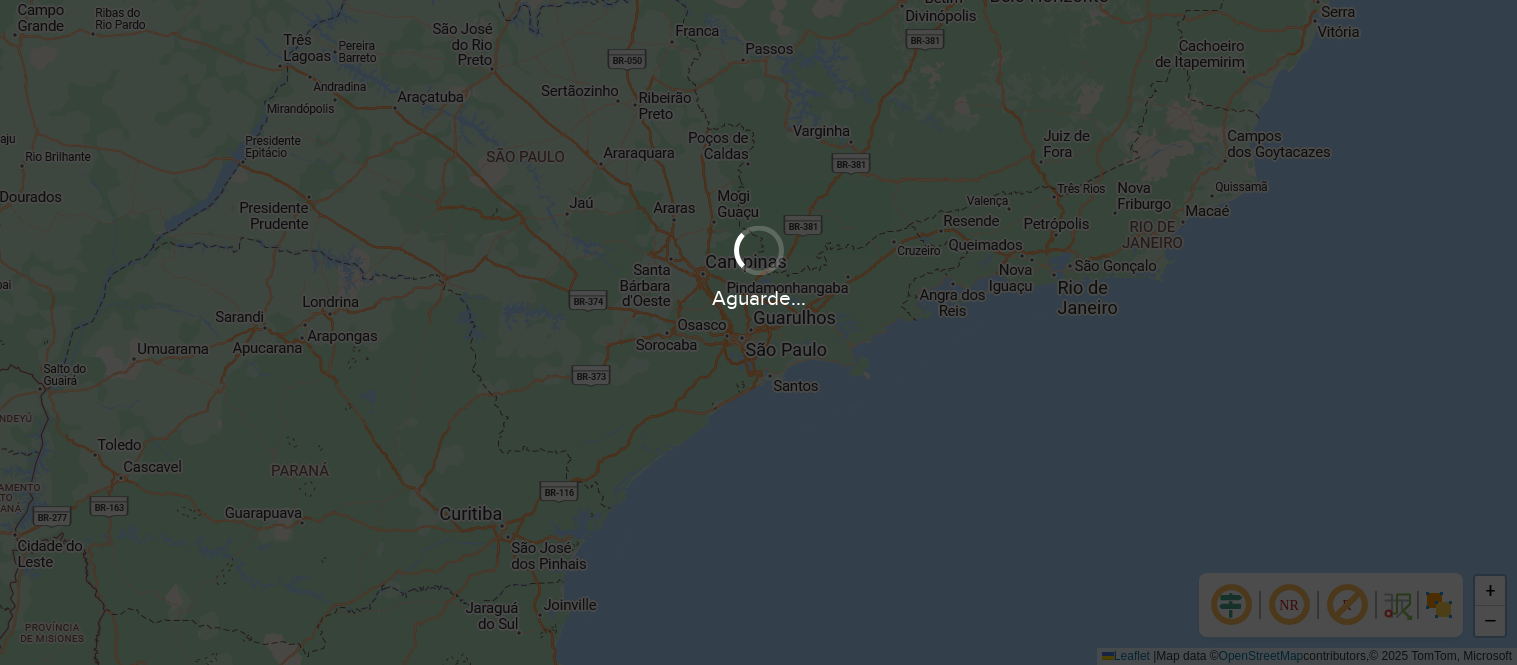 scroll, scrollTop: 0, scrollLeft: 0, axis: both 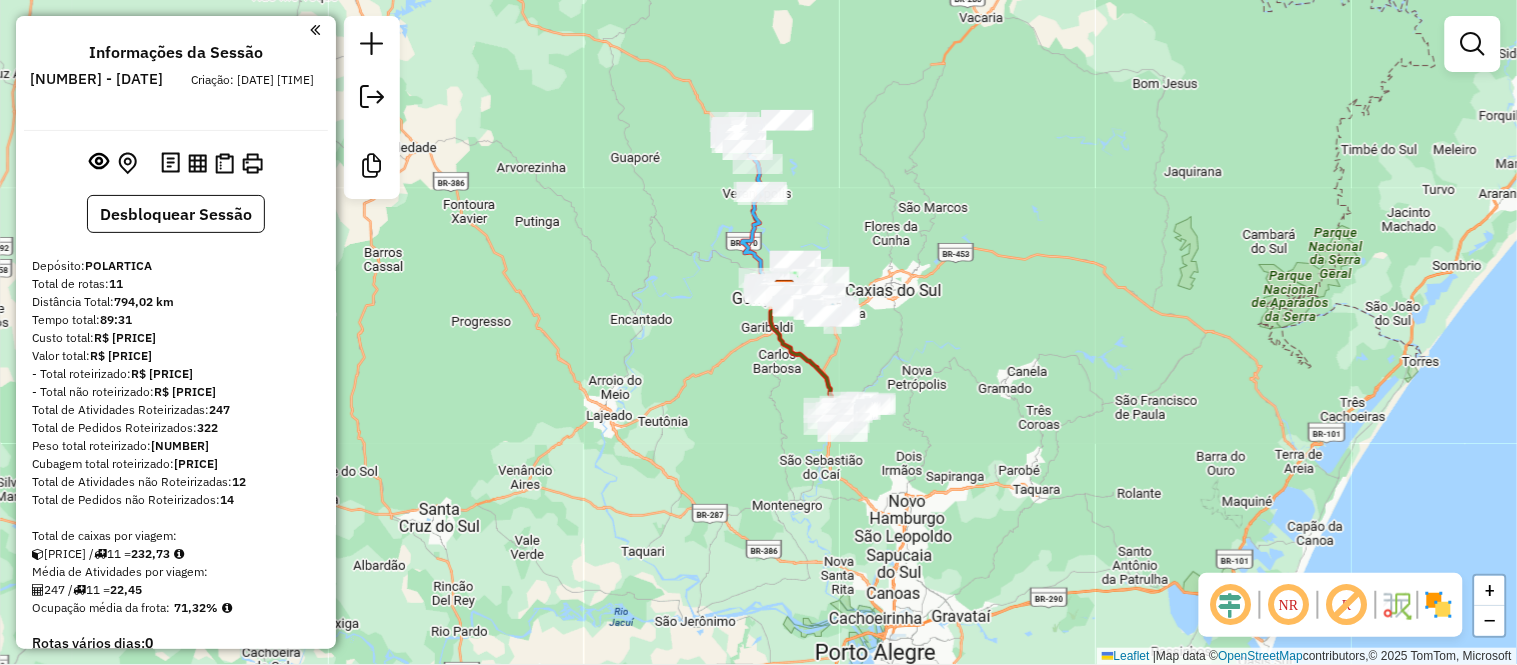 drag, startPoint x: 878, startPoint y: 136, endPoint x: 867, endPoint y: 176, distance: 41.484936 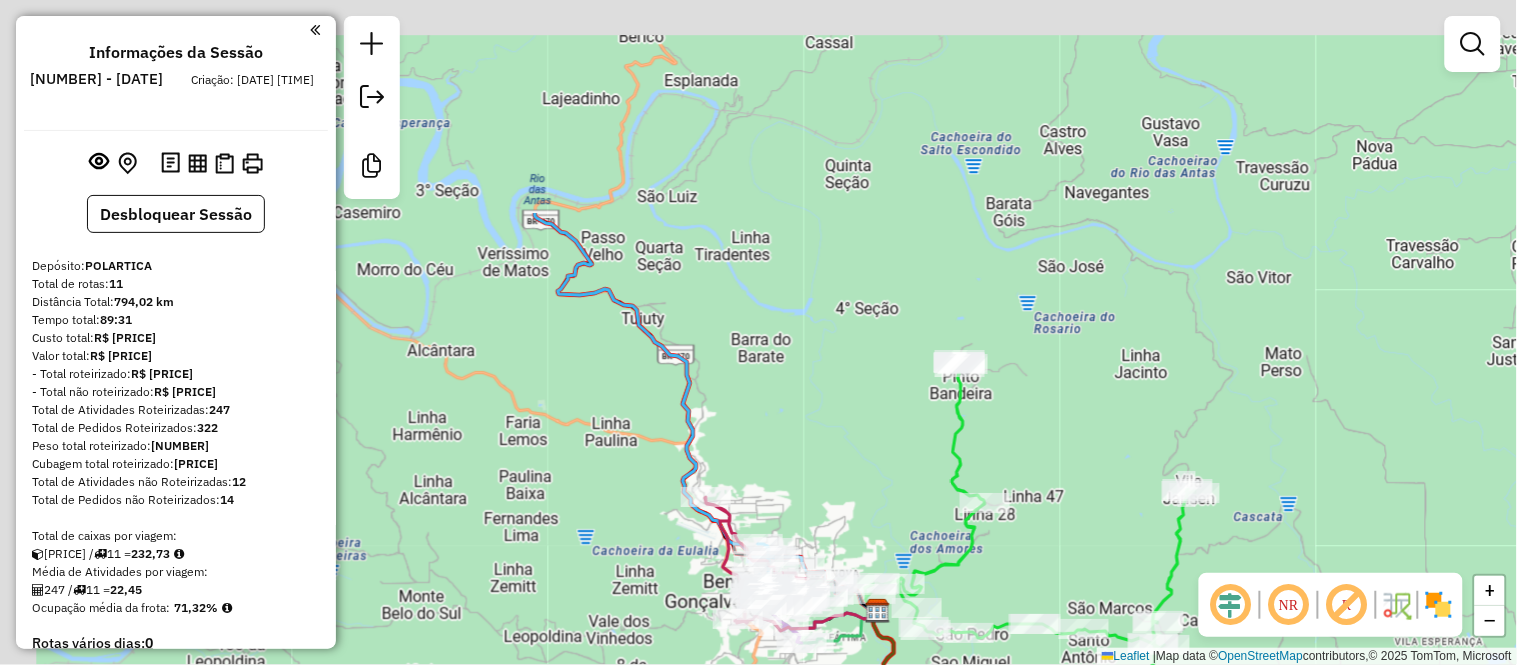 drag, startPoint x: 717, startPoint y: 177, endPoint x: 835, endPoint y: 437, distance: 285.52408 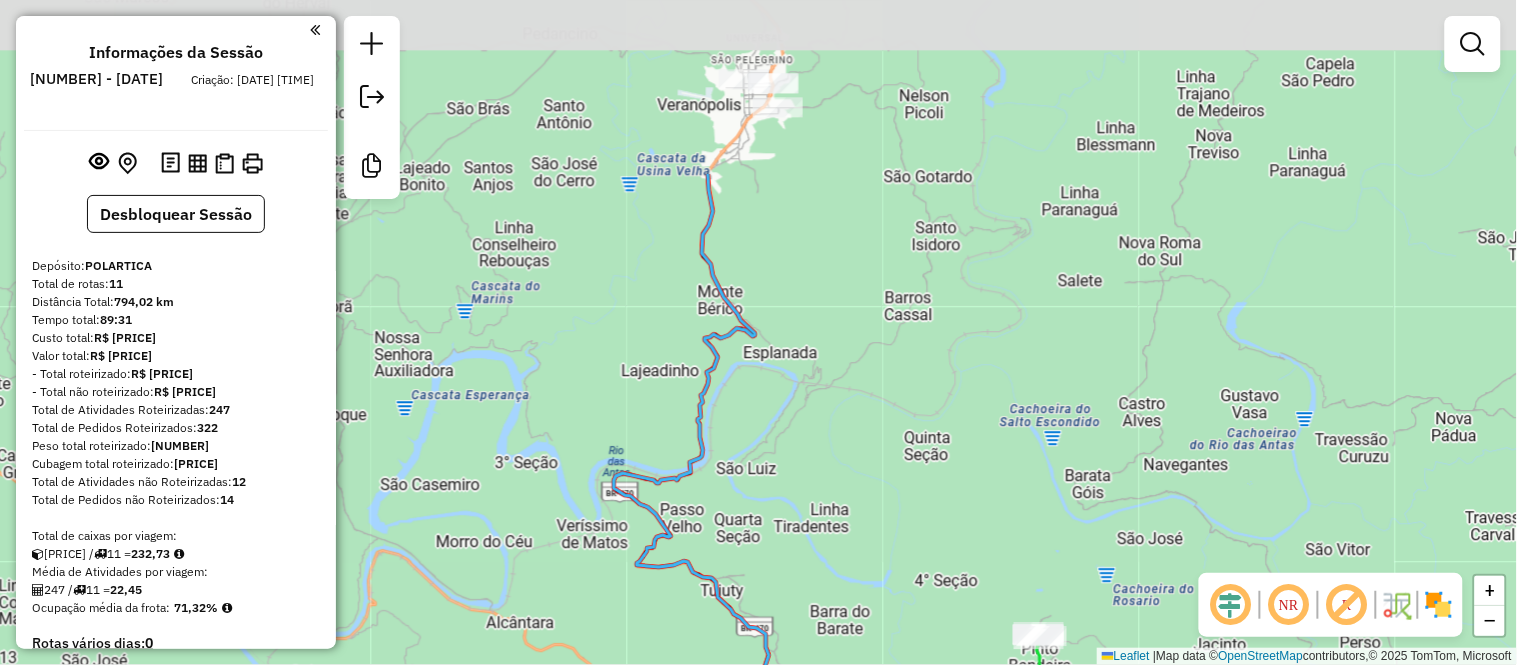 drag, startPoint x: 772, startPoint y: 153, endPoint x: 805, endPoint y: 398, distance: 247.21246 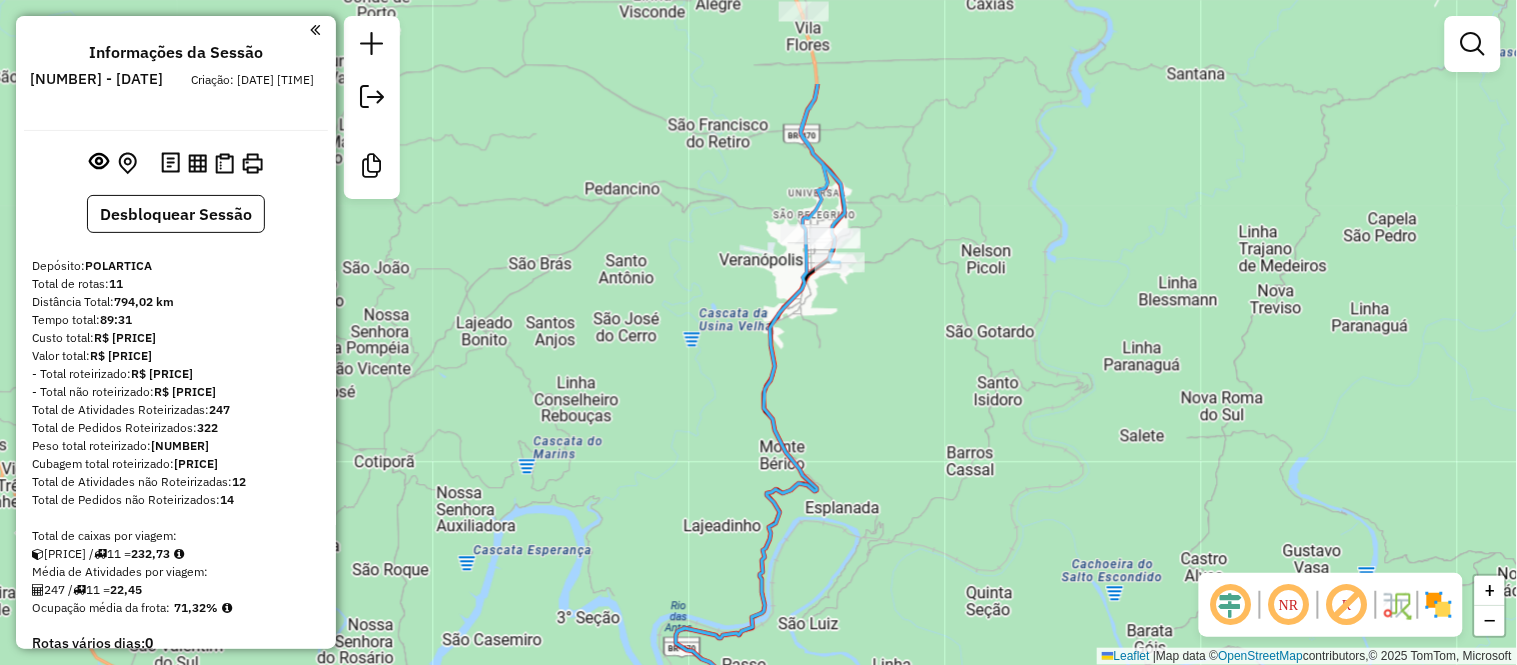 drag, startPoint x: 816, startPoint y: 206, endPoint x: 885, endPoint y: 358, distance: 166.92813 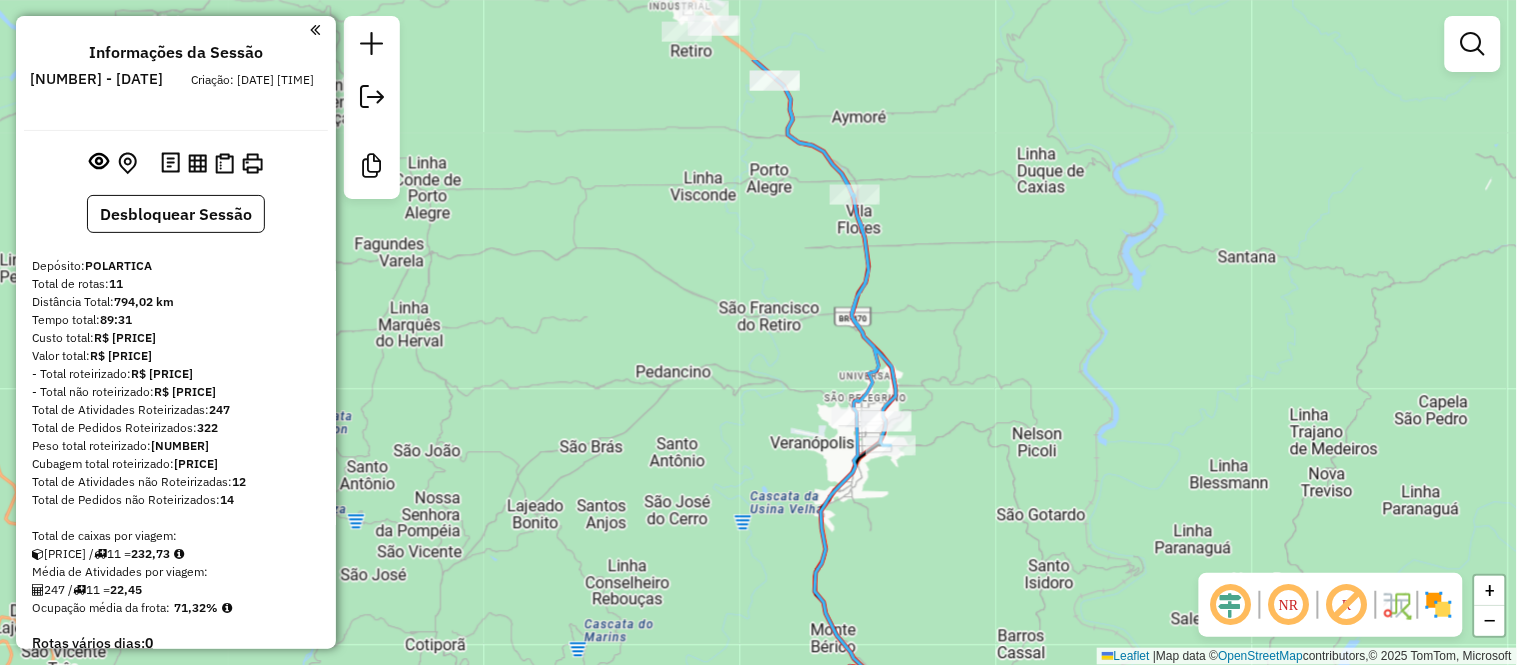 drag, startPoint x: 972, startPoint y: 120, endPoint x: 1021, endPoint y: 324, distance: 209.80229 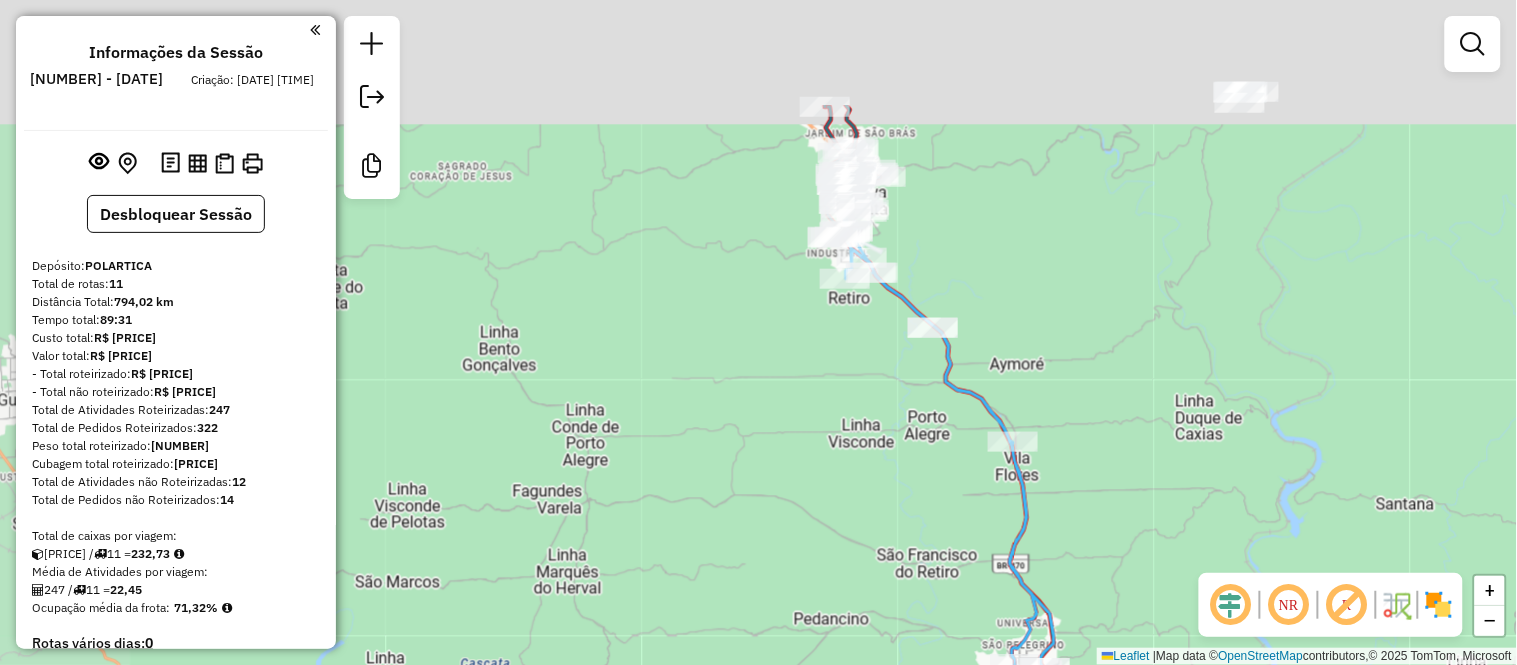 drag, startPoint x: 897, startPoint y: 137, endPoint x: 1040, endPoint y: 308, distance: 222.91254 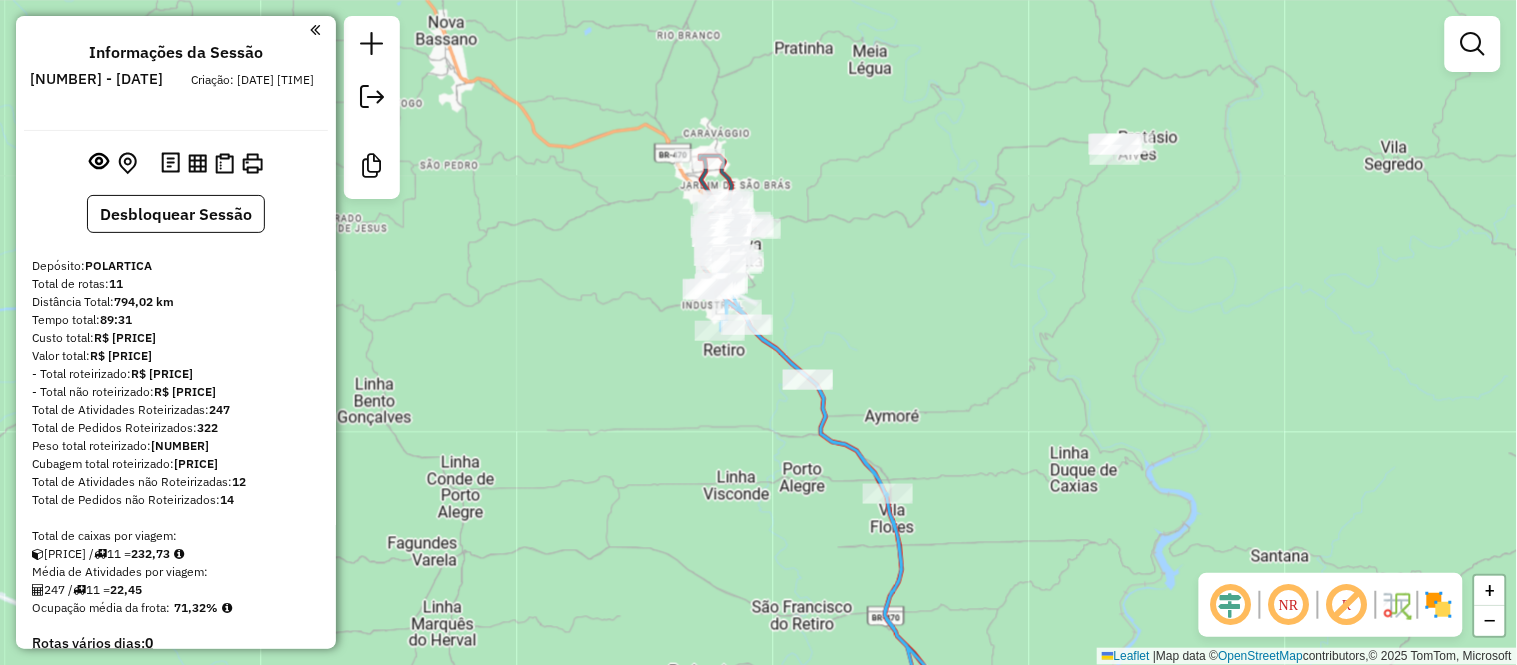 drag, startPoint x: 882, startPoint y: 134, endPoint x: 776, endPoint y: 172, distance: 112.60551 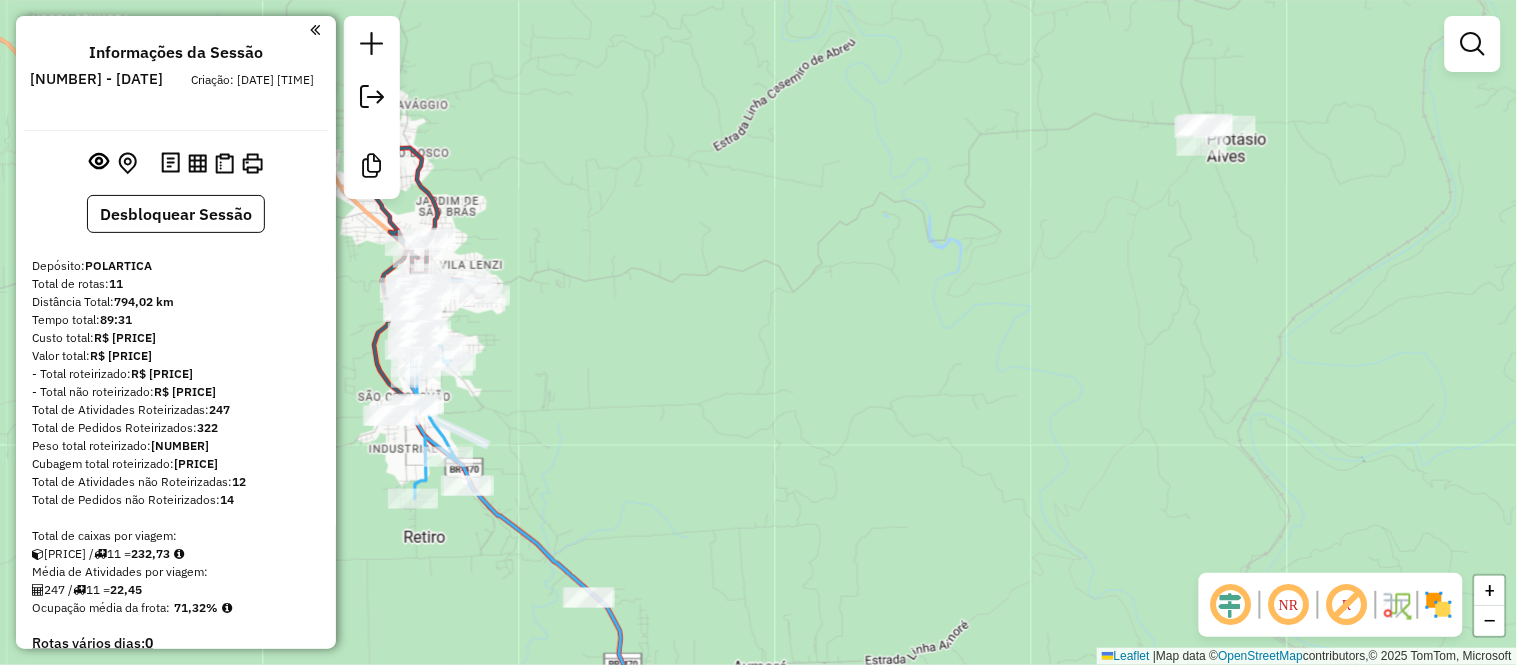 drag, startPoint x: 1074, startPoint y: 195, endPoint x: 1008, endPoint y: 206, distance: 66.910385 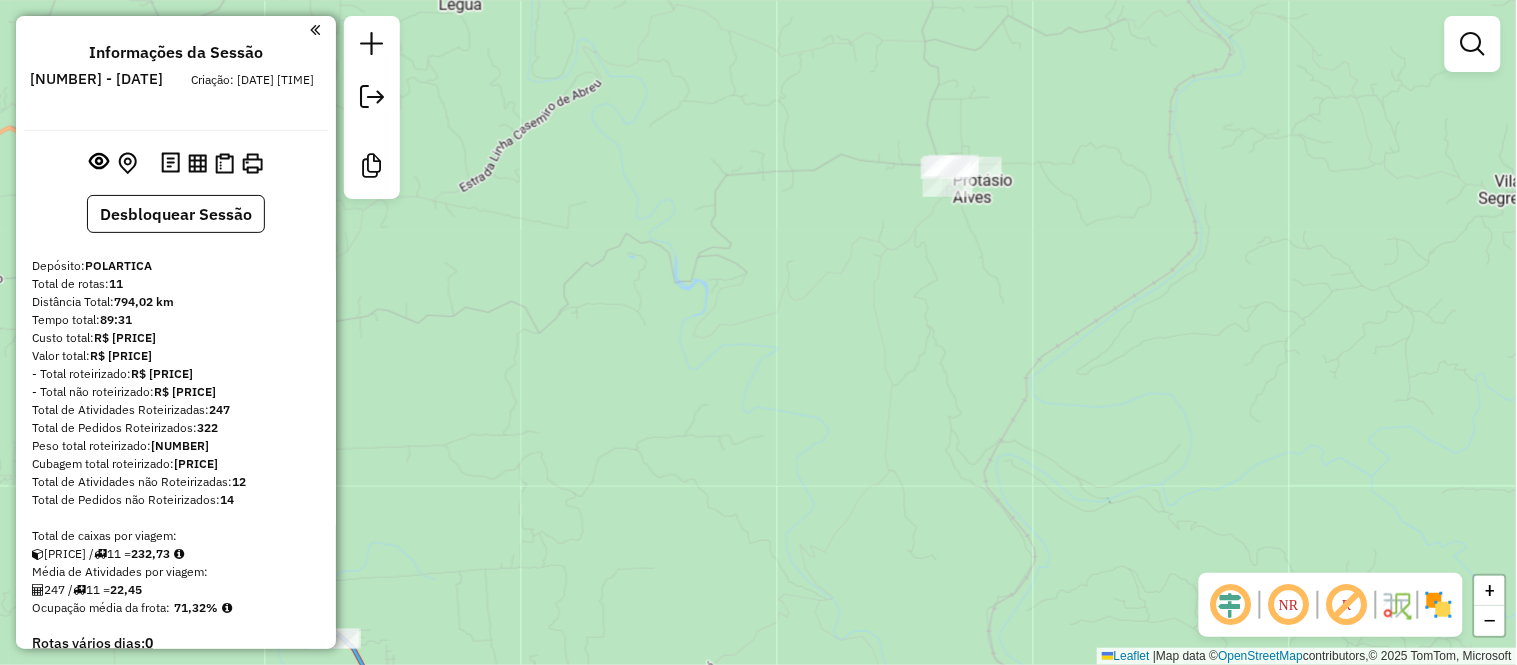 drag, startPoint x: 1065, startPoint y: 210, endPoint x: 847, endPoint y: 244, distance: 220.63545 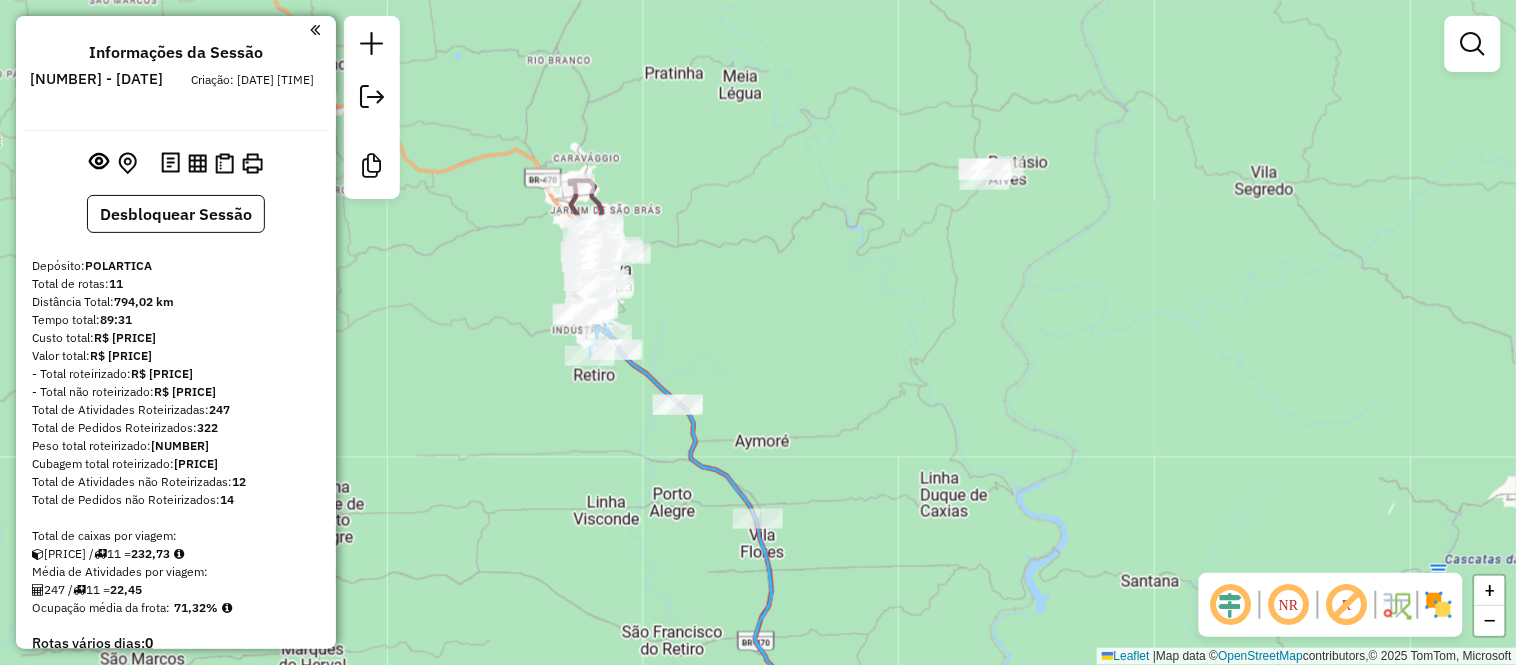 drag, startPoint x: 696, startPoint y: 223, endPoint x: 758, endPoint y: 184, distance: 73.24616 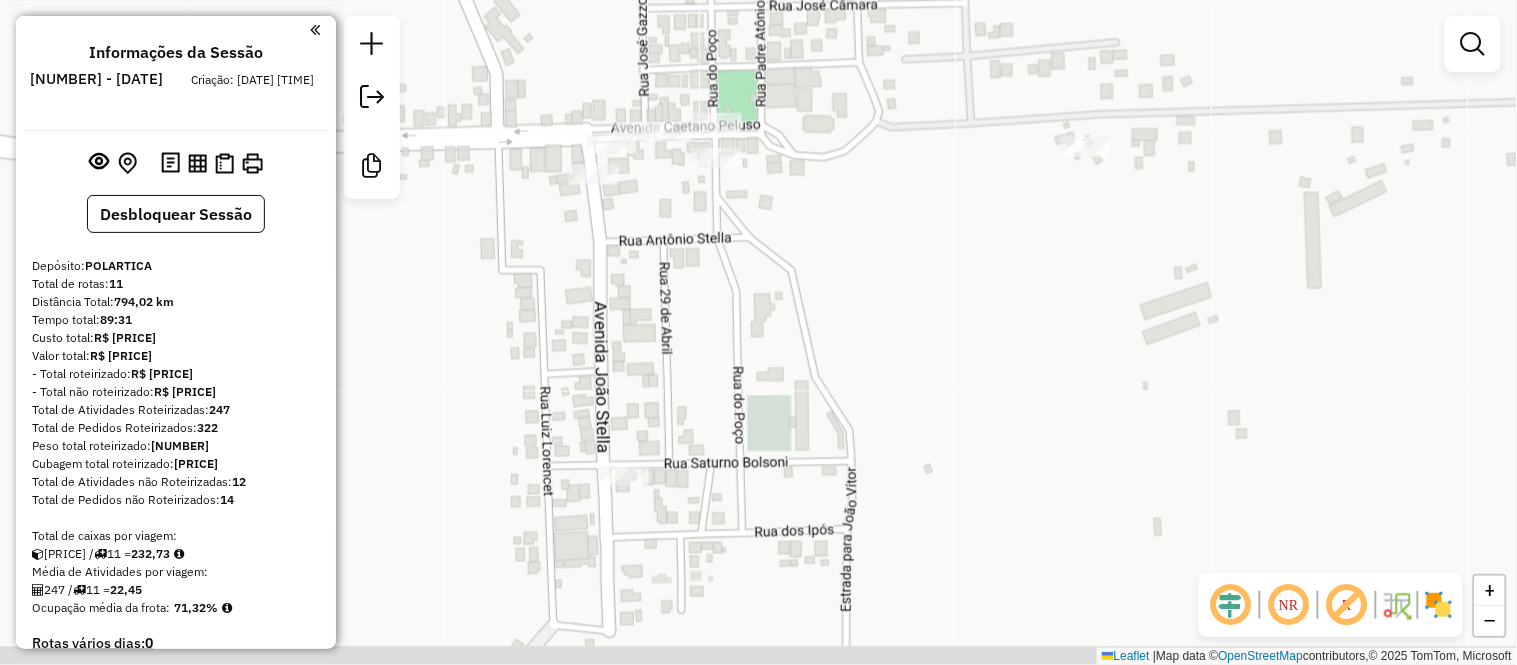 drag, startPoint x: 841, startPoint y: 284, endPoint x: 793, endPoint y: 248, distance: 60 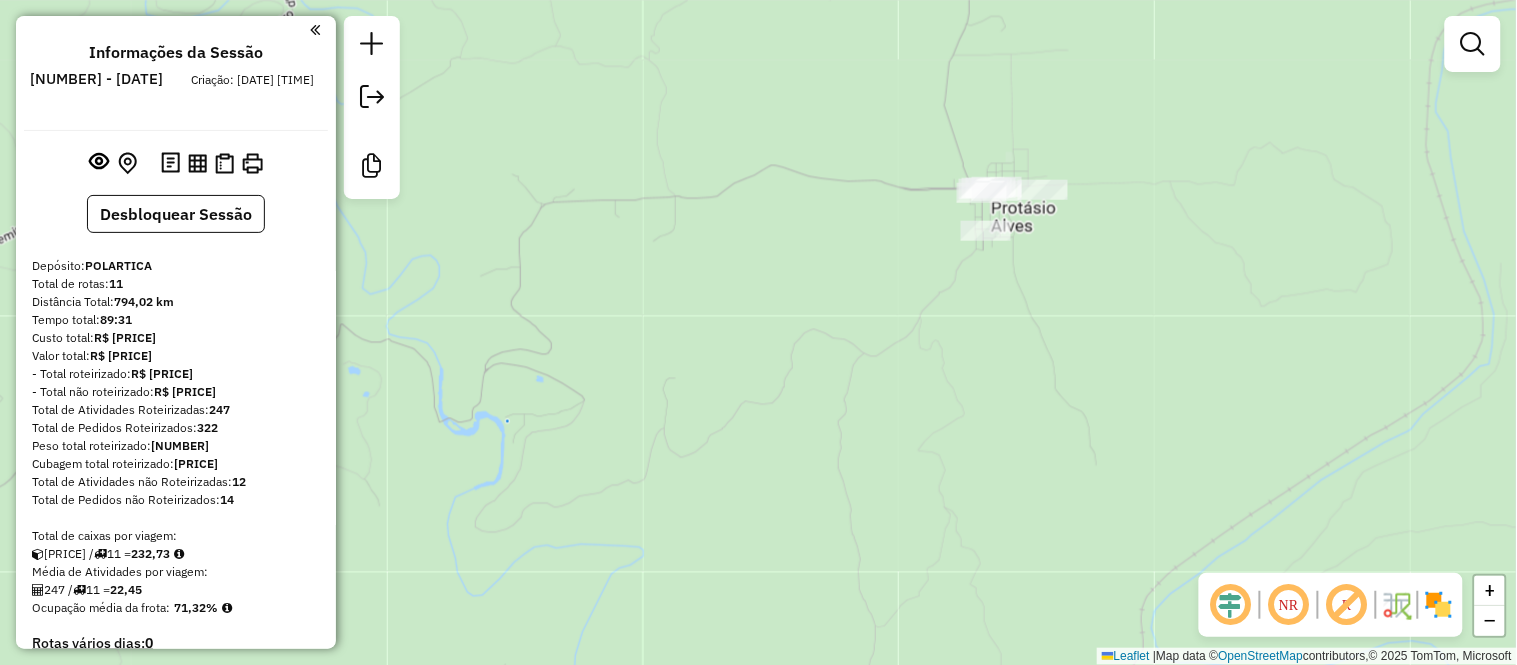 drag, startPoint x: 1141, startPoint y: 240, endPoint x: 1052, endPoint y: 237, distance: 89.050545 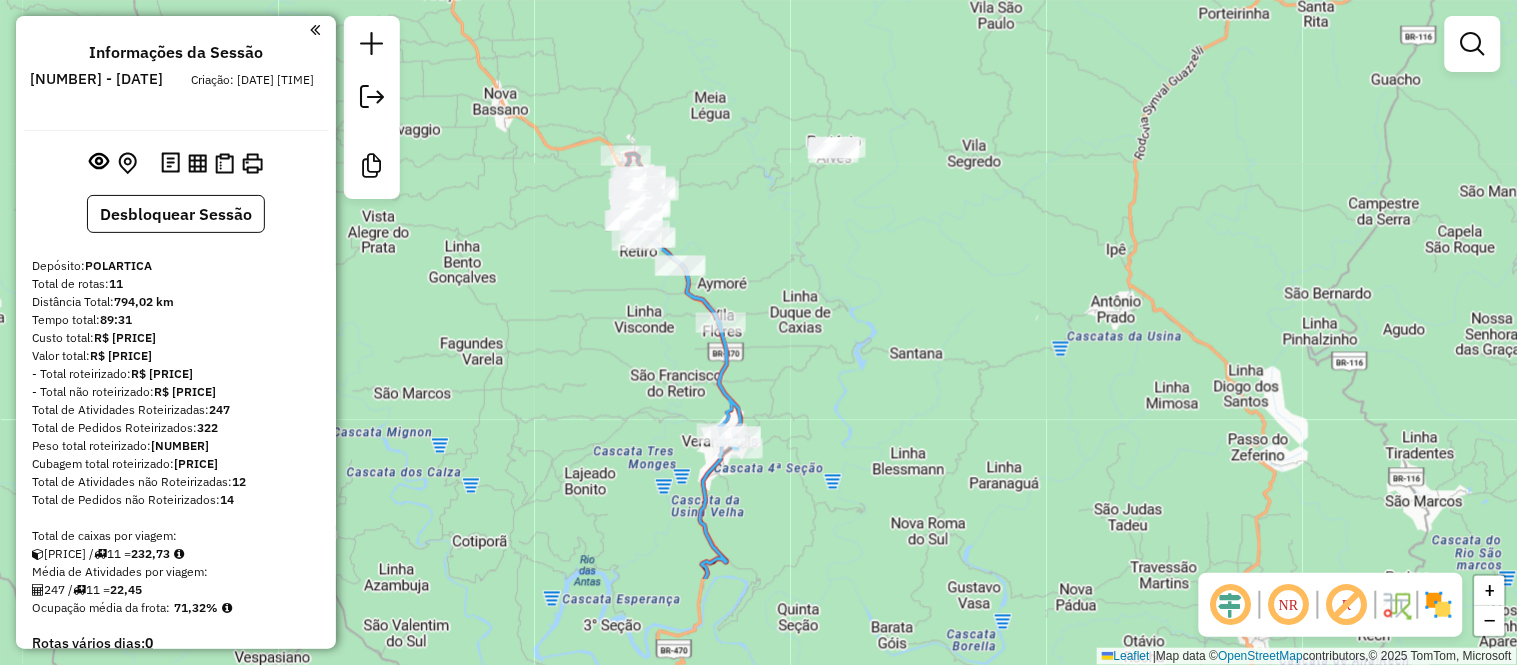 drag, startPoint x: 815, startPoint y: 421, endPoint x: 801, endPoint y: 261, distance: 160.61133 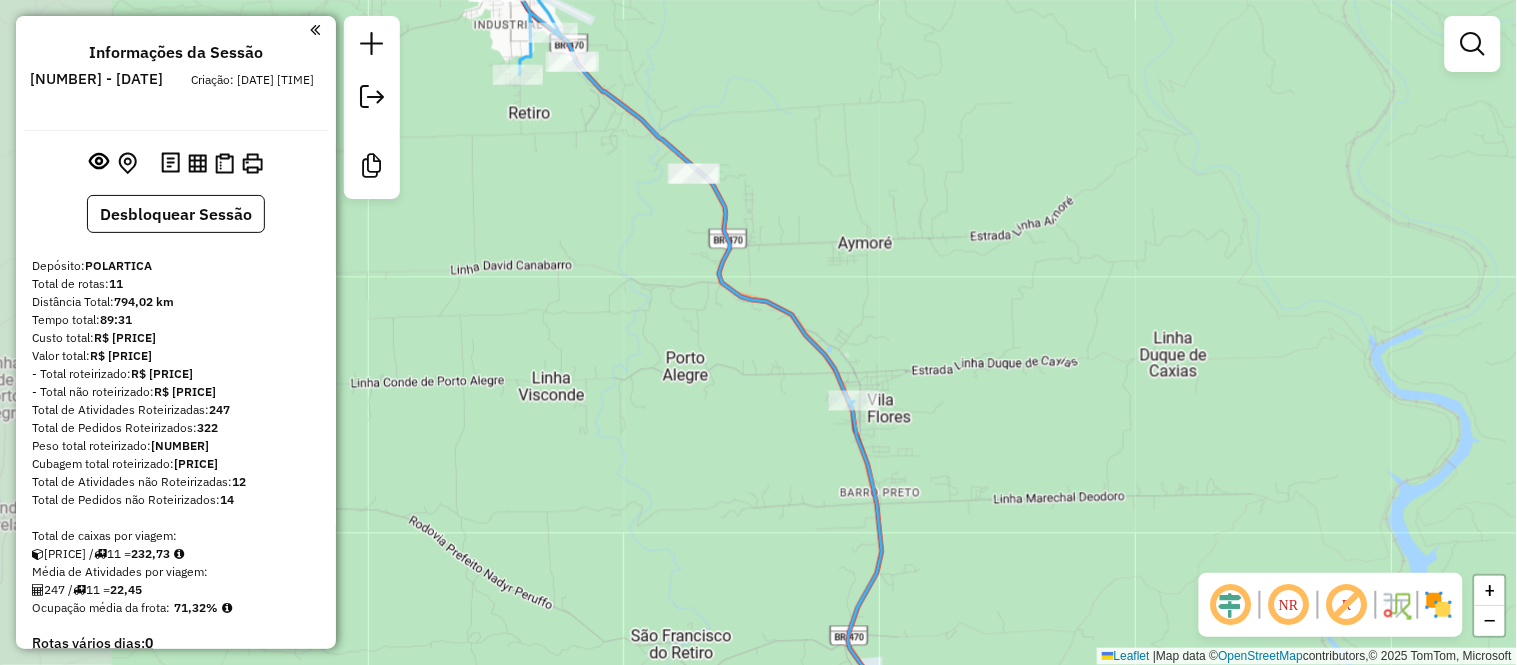 drag, startPoint x: 567, startPoint y: 218, endPoint x: 760, endPoint y: 186, distance: 195.63486 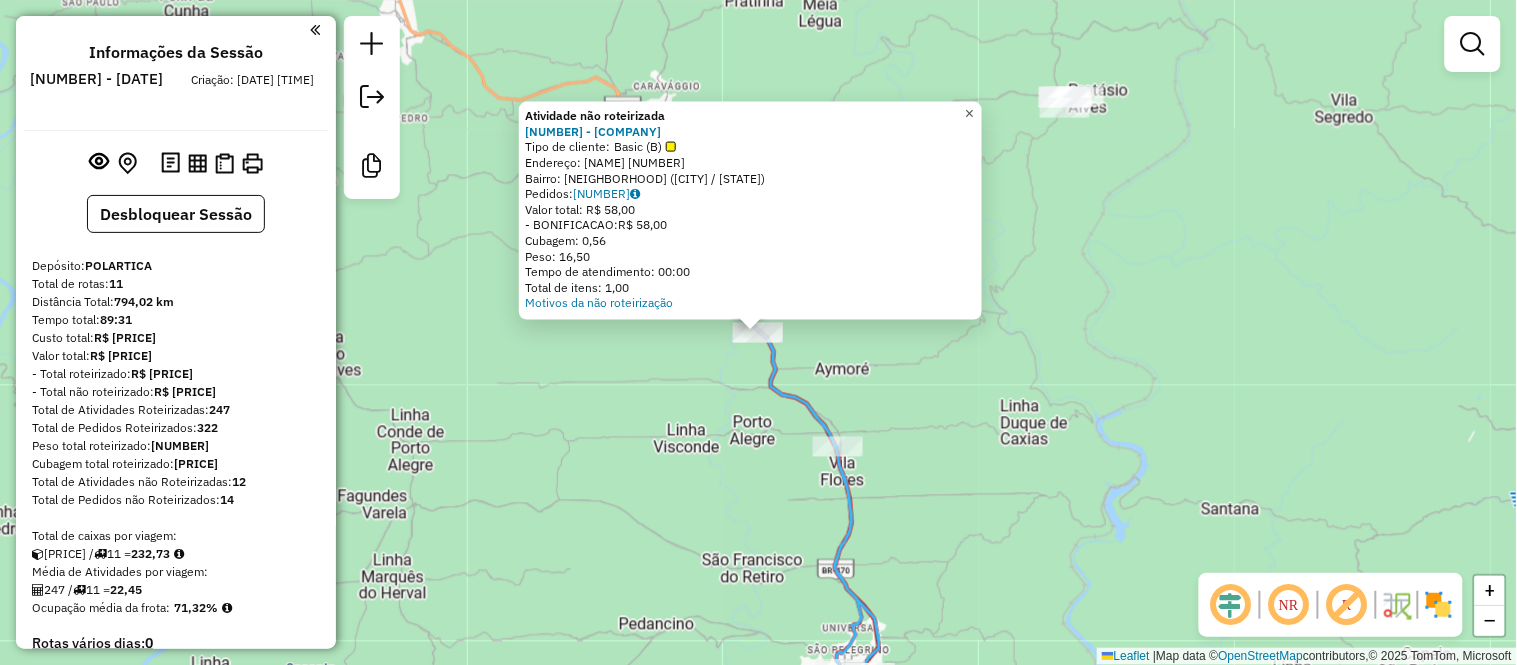click on "×" 